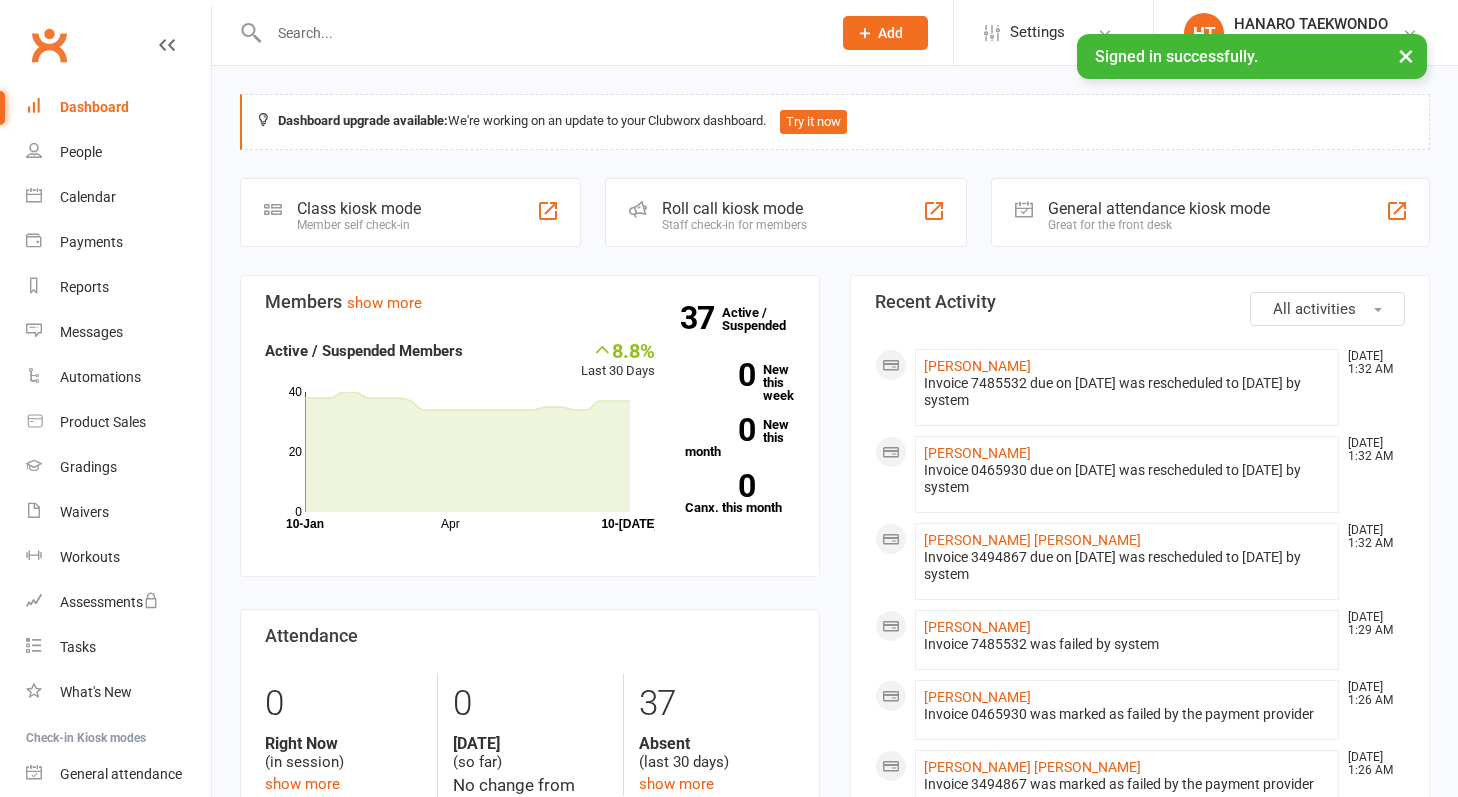 scroll, scrollTop: 0, scrollLeft: 0, axis: both 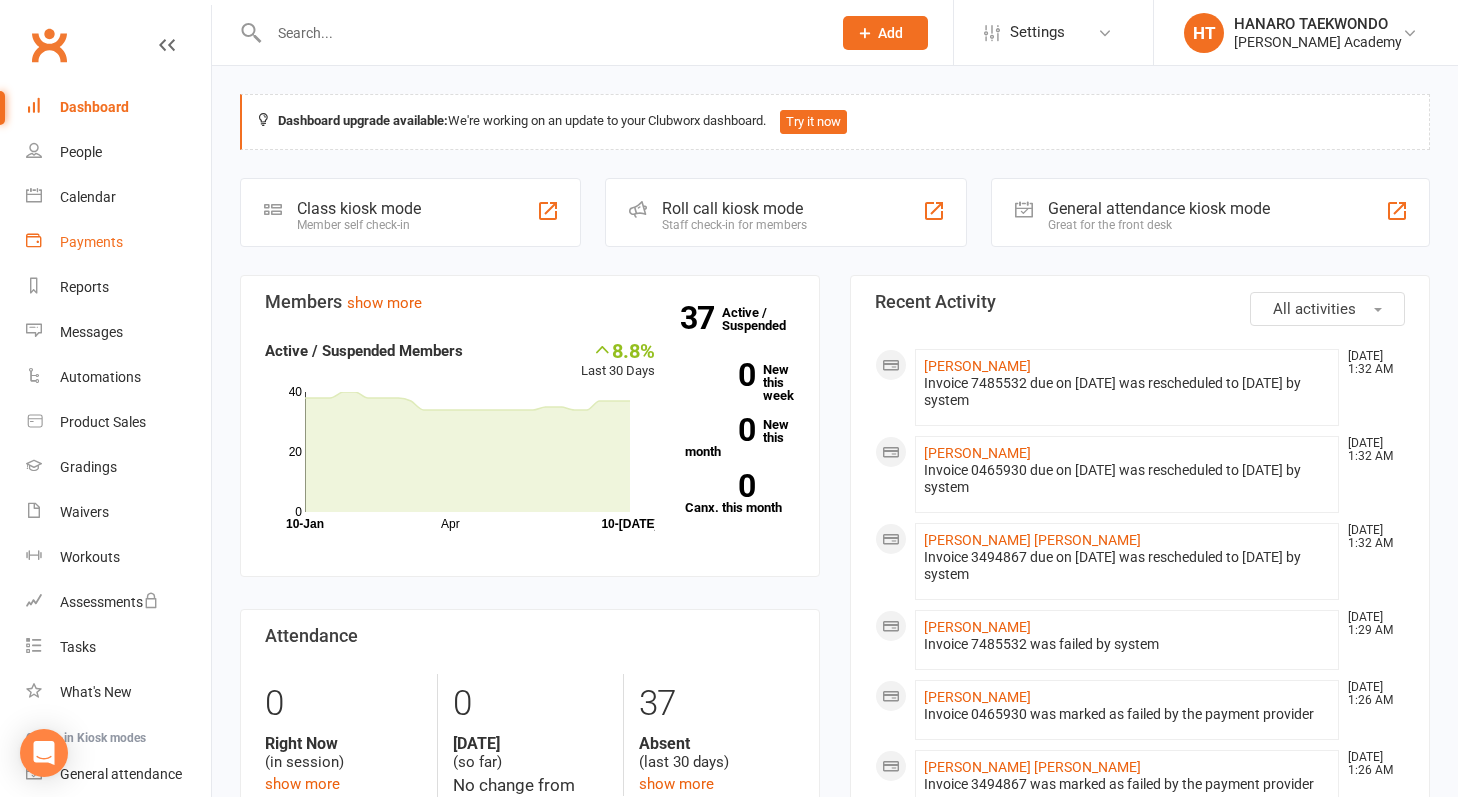 click on "Payments" at bounding box center [91, 242] 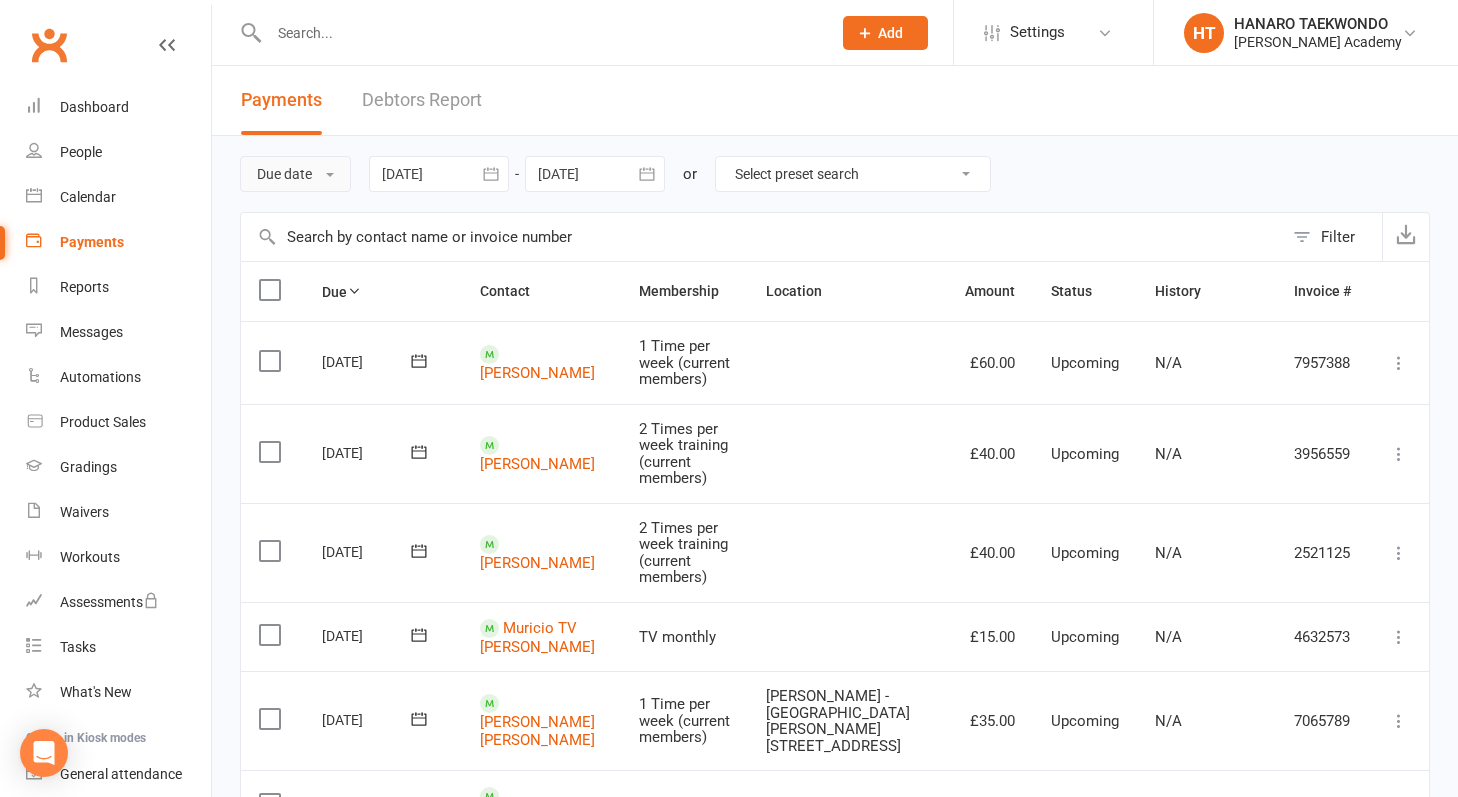 click on "Due date" at bounding box center (295, 174) 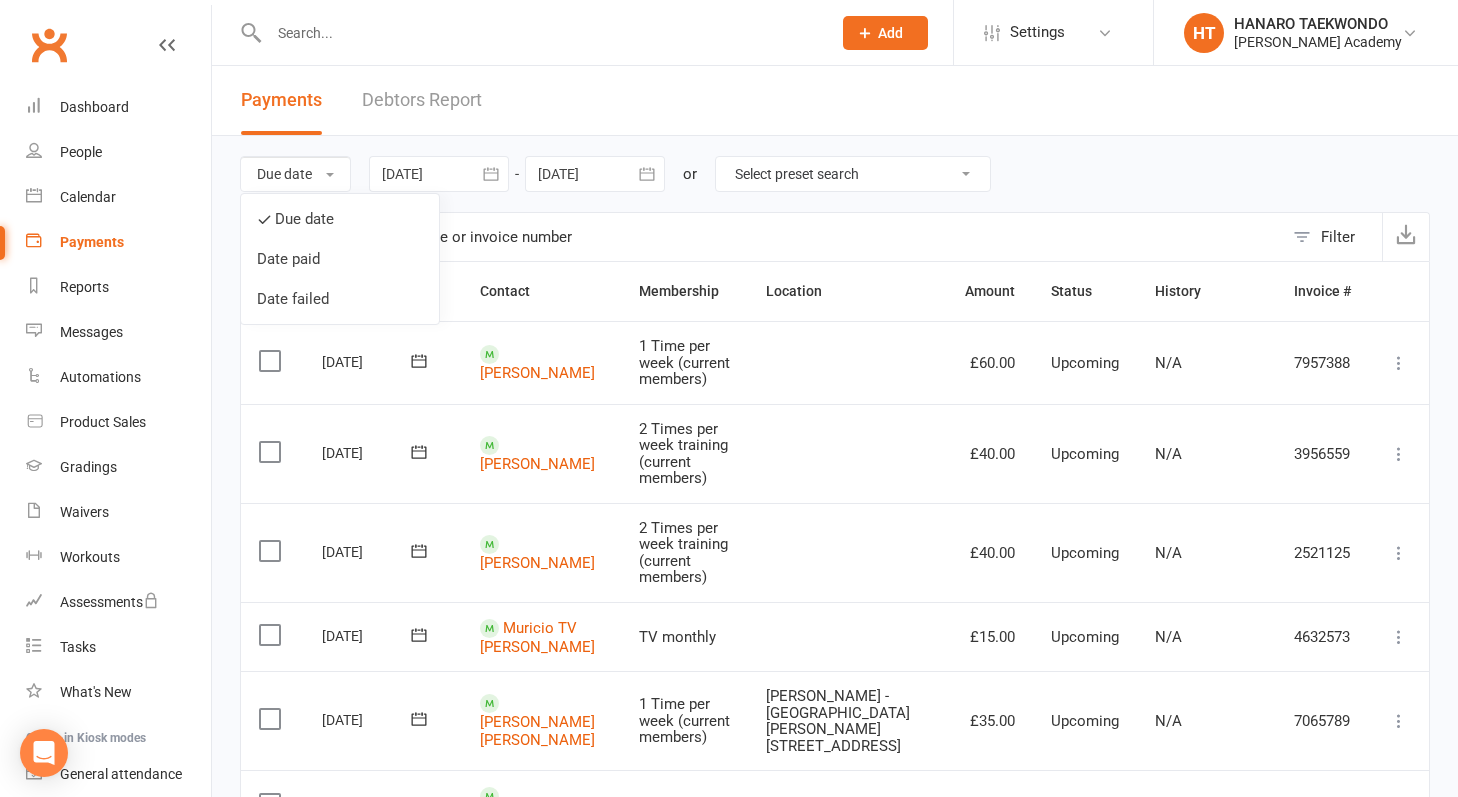 click on "Due date  Due date Date paid Date failed [DATE]
[DATE]
Sun Mon Tue Wed Thu Fri Sat
23
01
02
03
04
05
06
07
24
08
09
10
11
12
13
14
25
15
16
17
18
19
20
21
26
22
23
24
25
26
27
28
27
29
30
01
02
03
04" at bounding box center (835, 174) 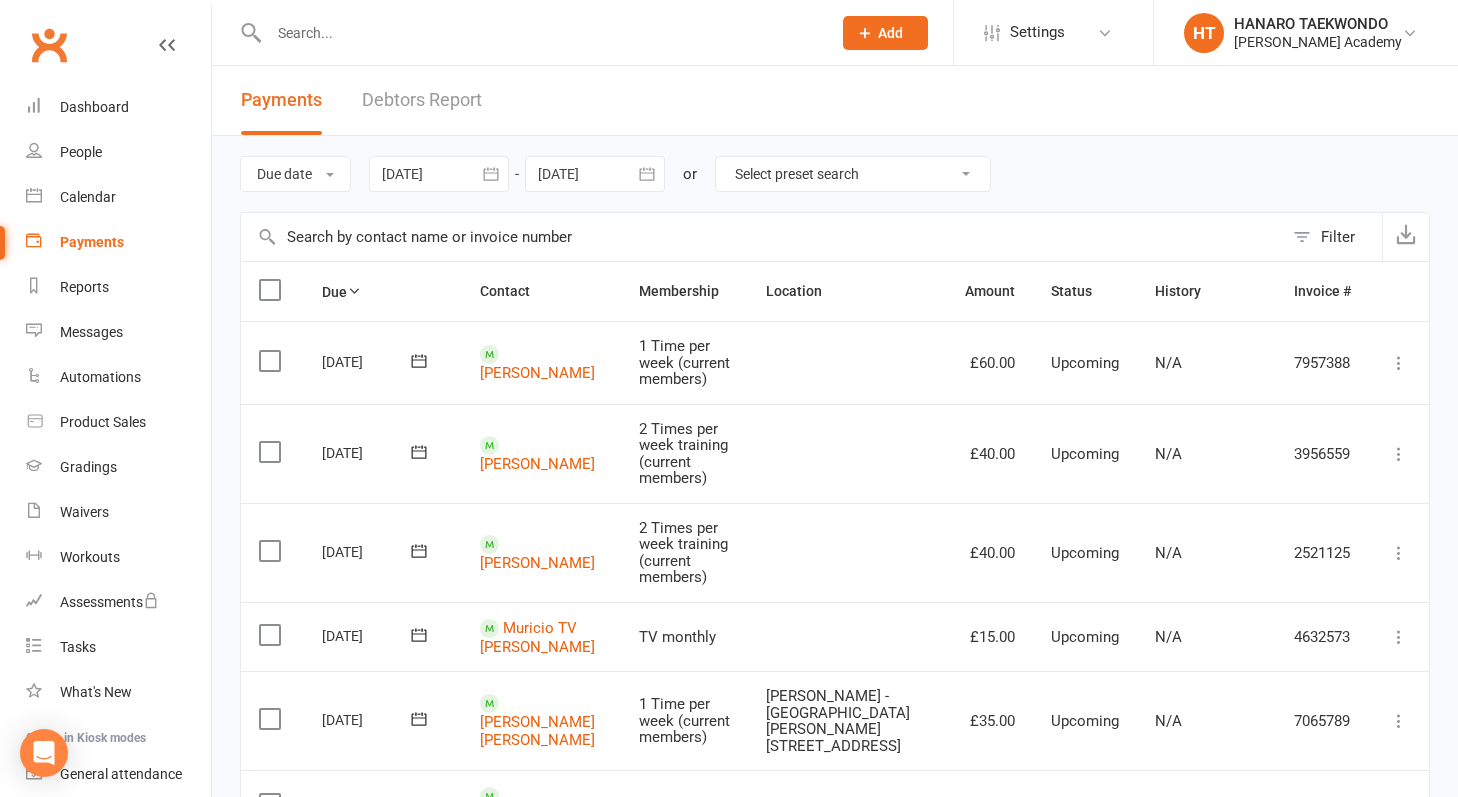 click on "Debtors Report" at bounding box center [422, 100] 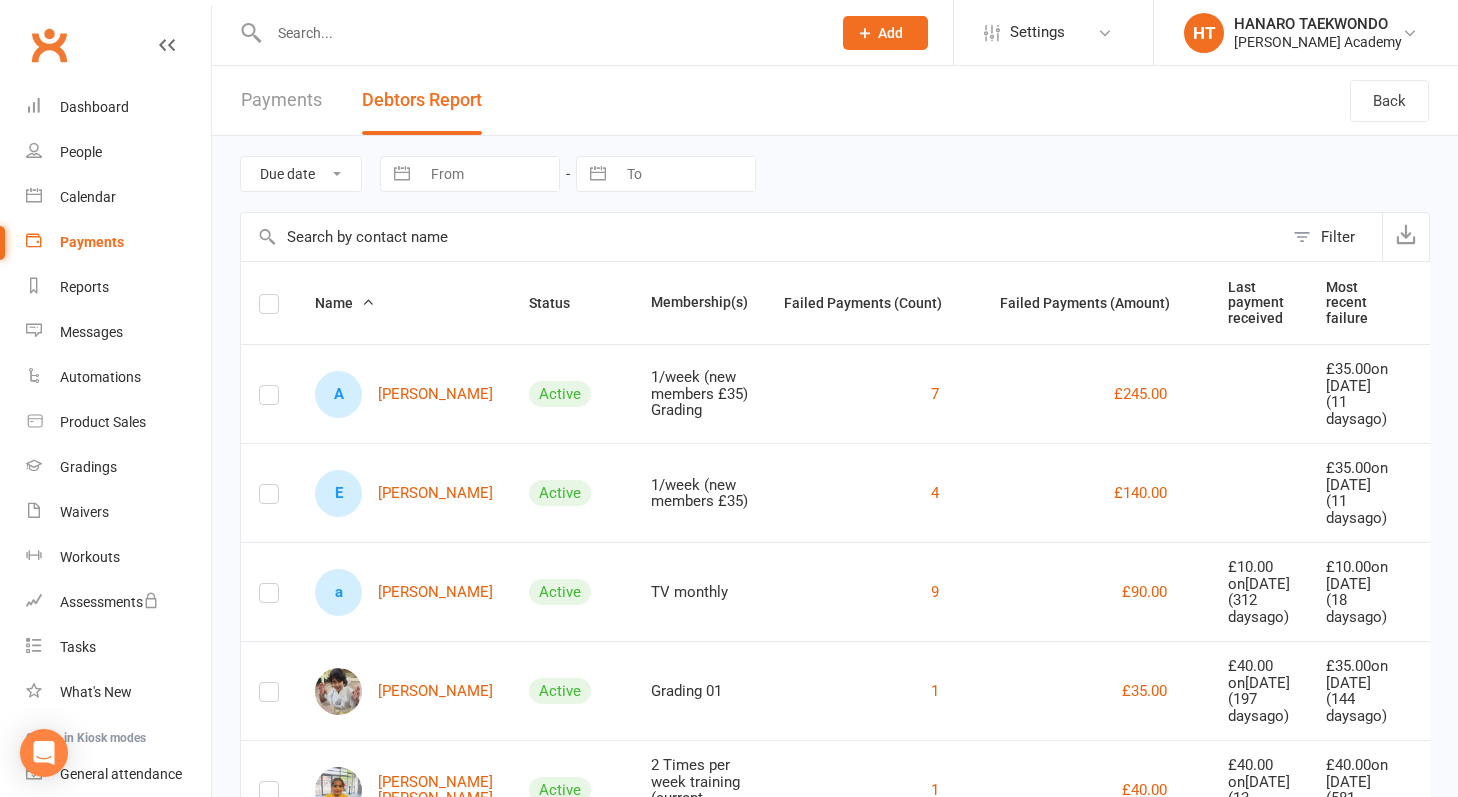 scroll, scrollTop: 0, scrollLeft: 0, axis: both 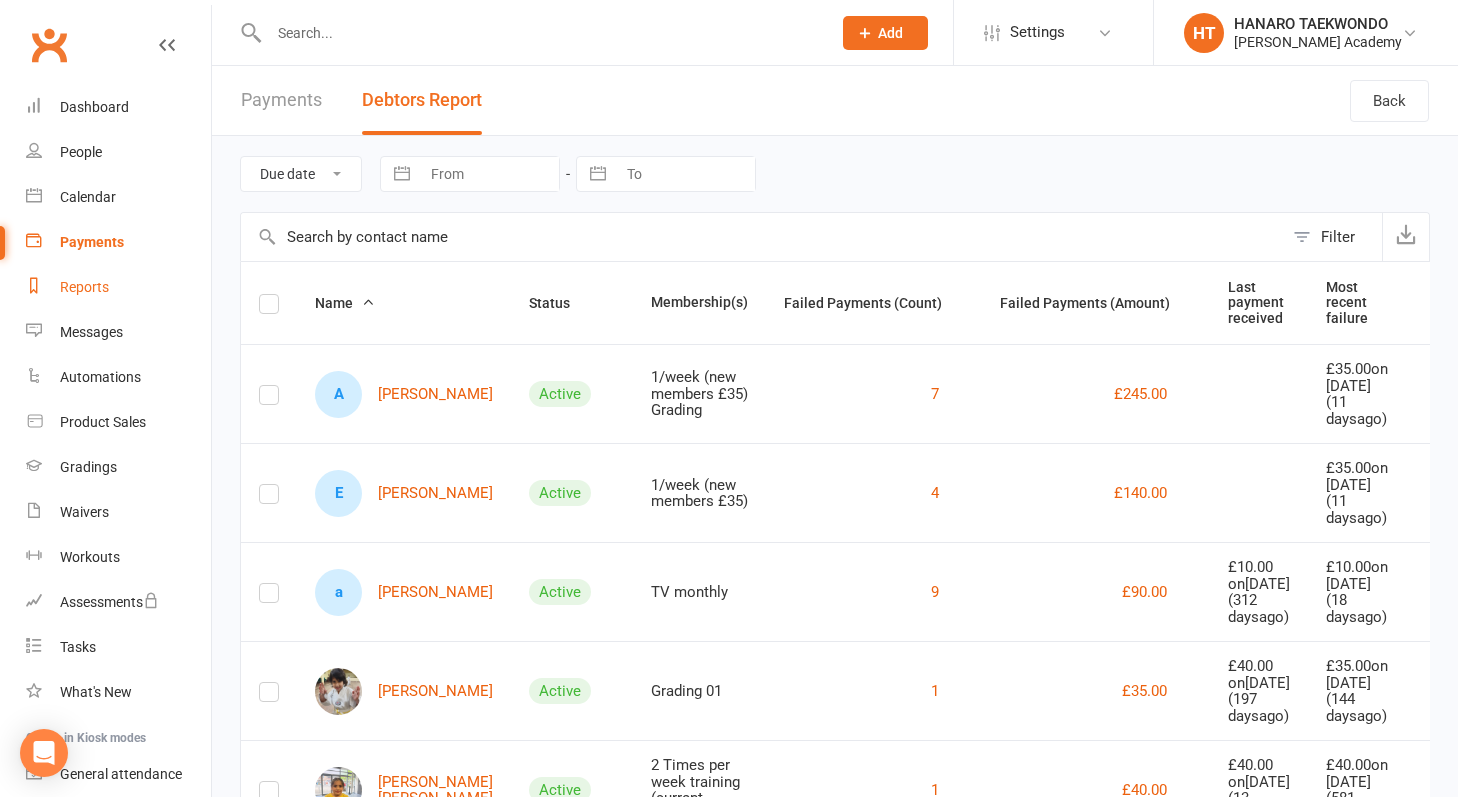 click on "Reports" at bounding box center [84, 287] 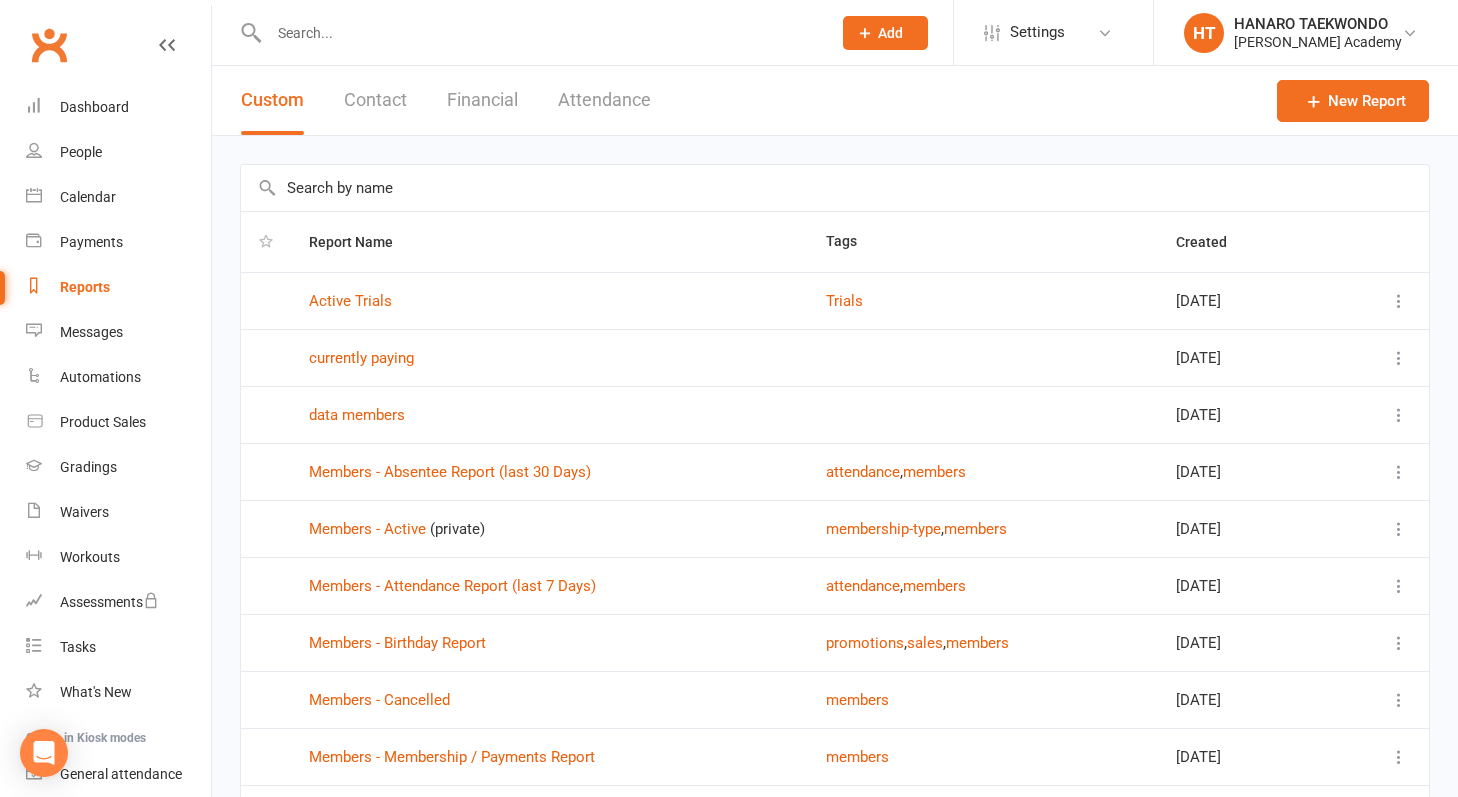 scroll, scrollTop: 0, scrollLeft: 0, axis: both 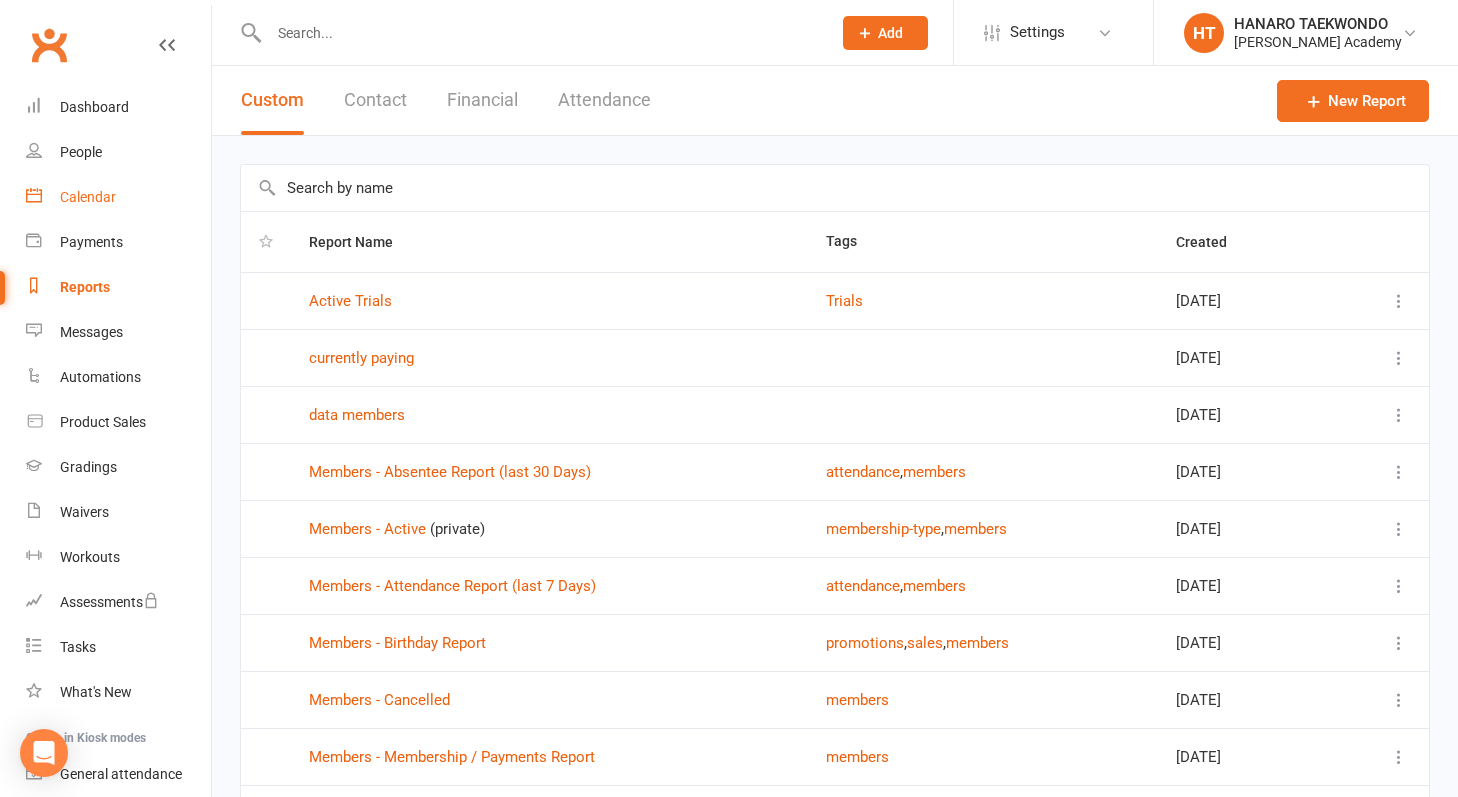 click on "Calendar" at bounding box center [118, 197] 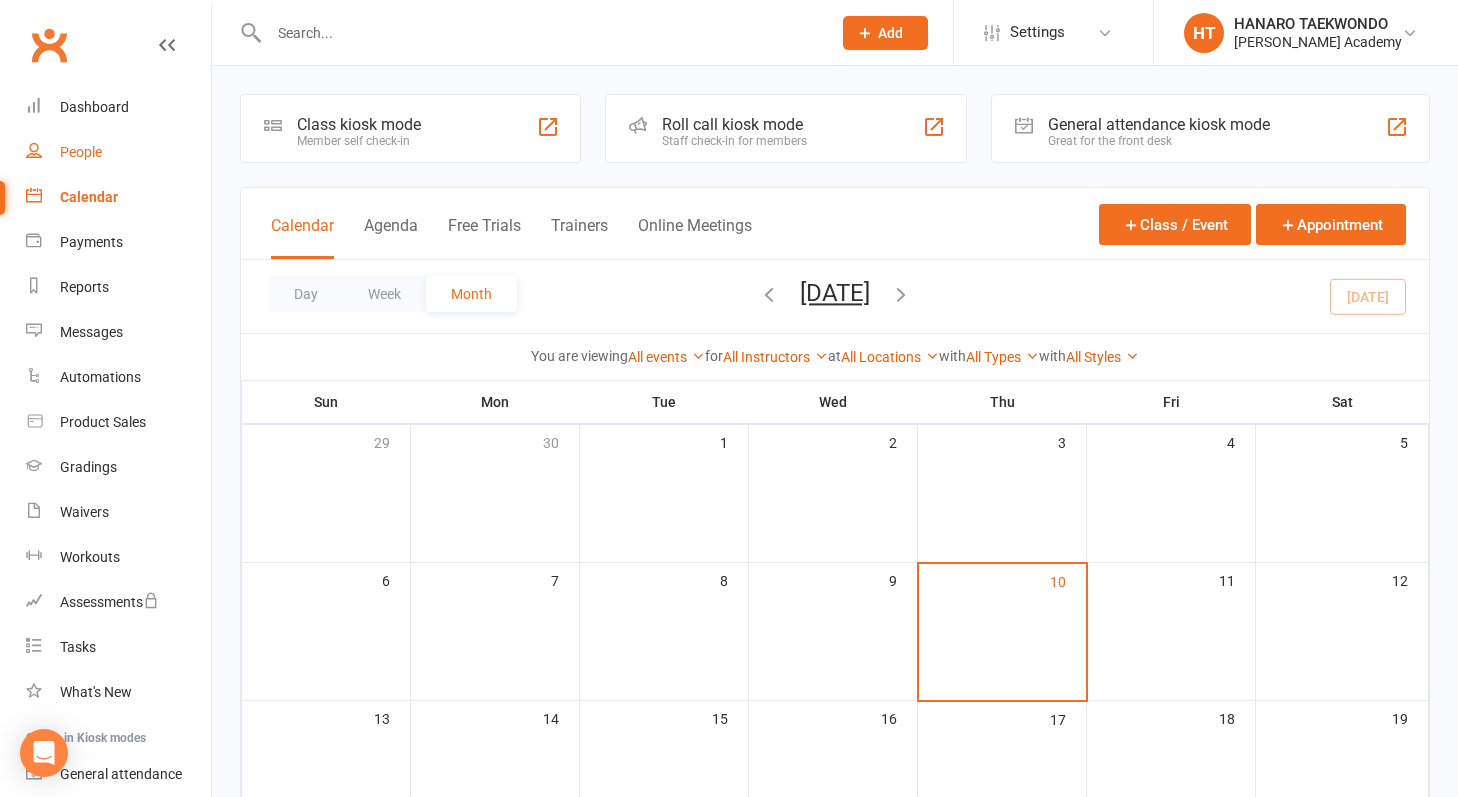 click on "People" at bounding box center (118, 152) 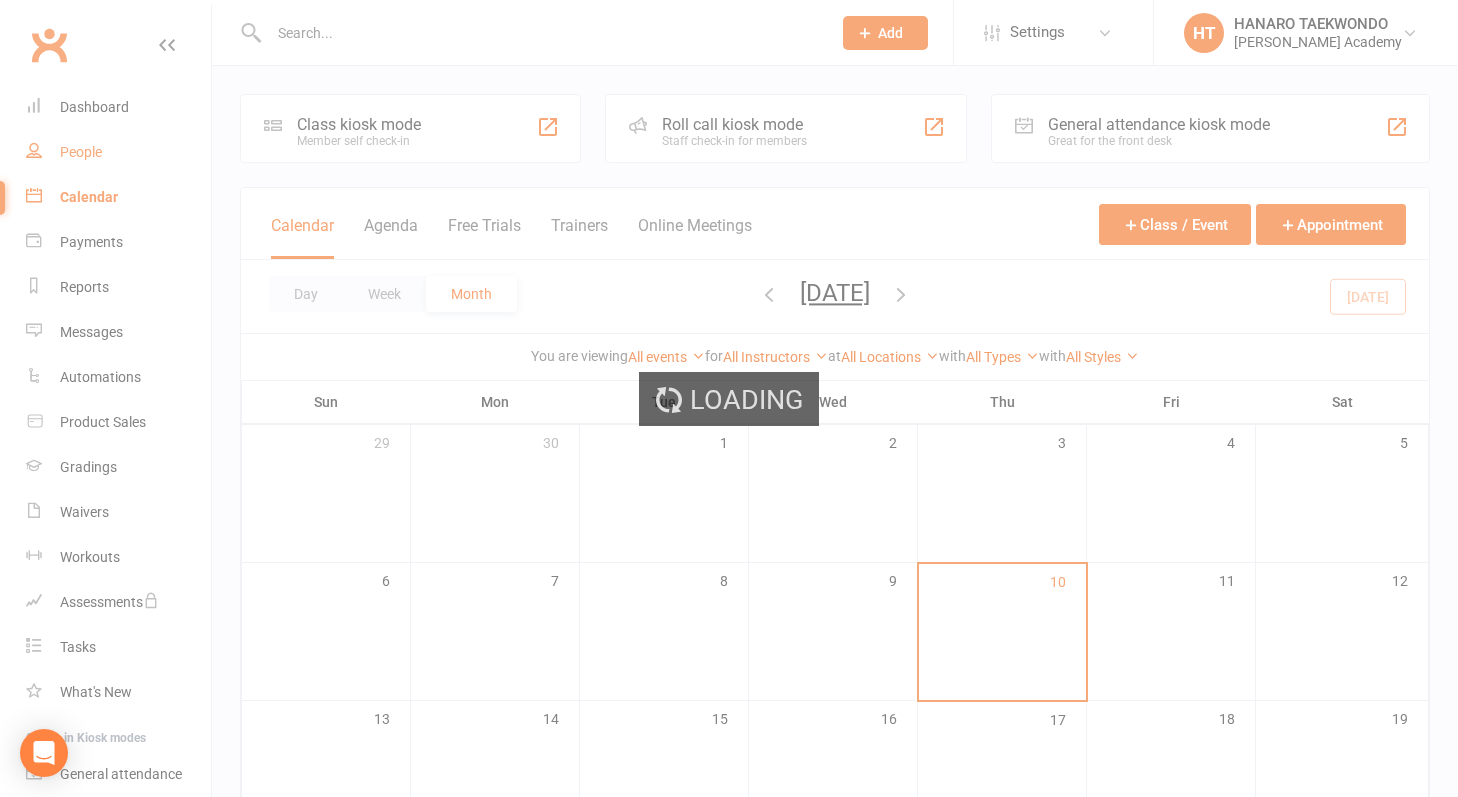 select on "100" 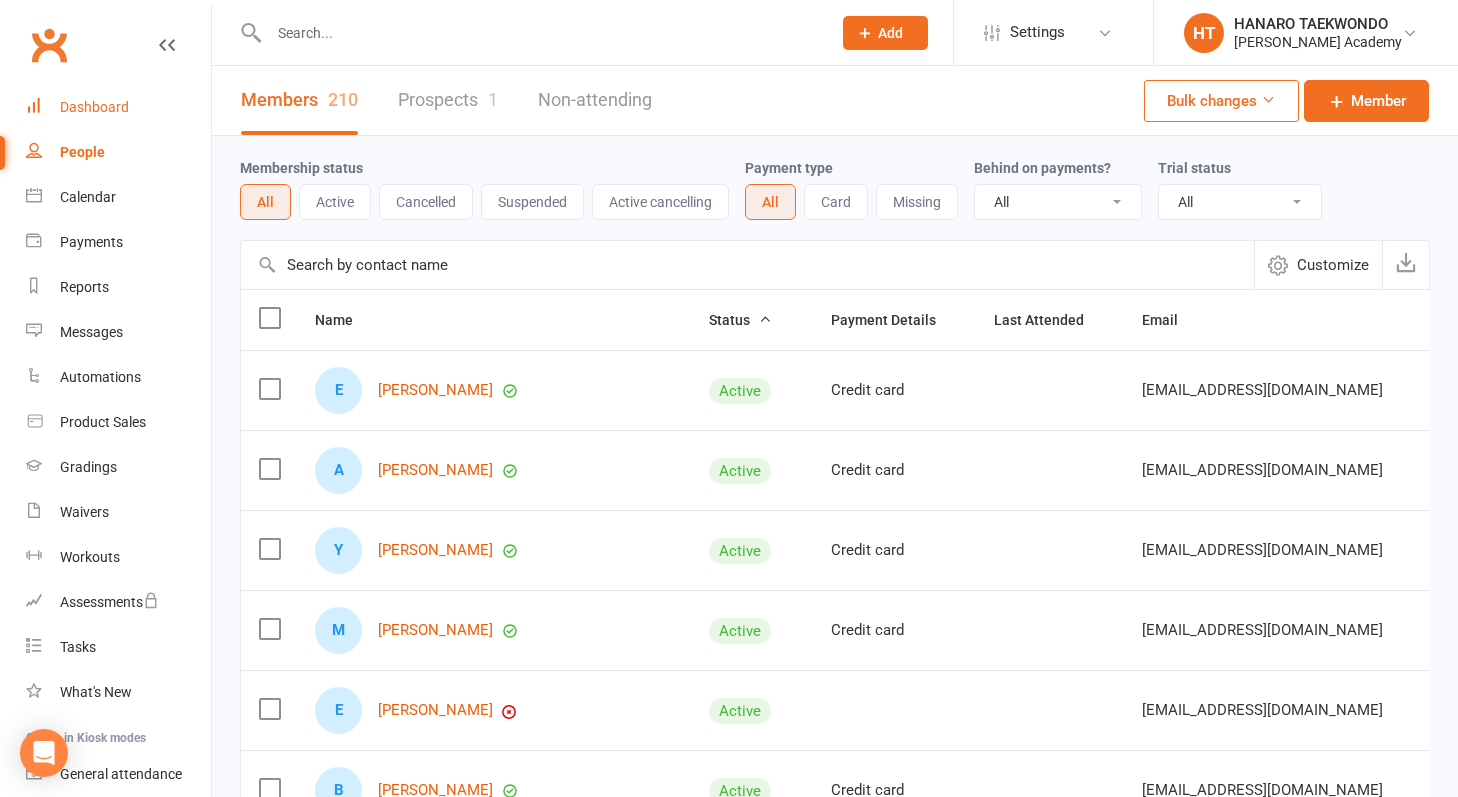 click on "Dashboard" at bounding box center [94, 107] 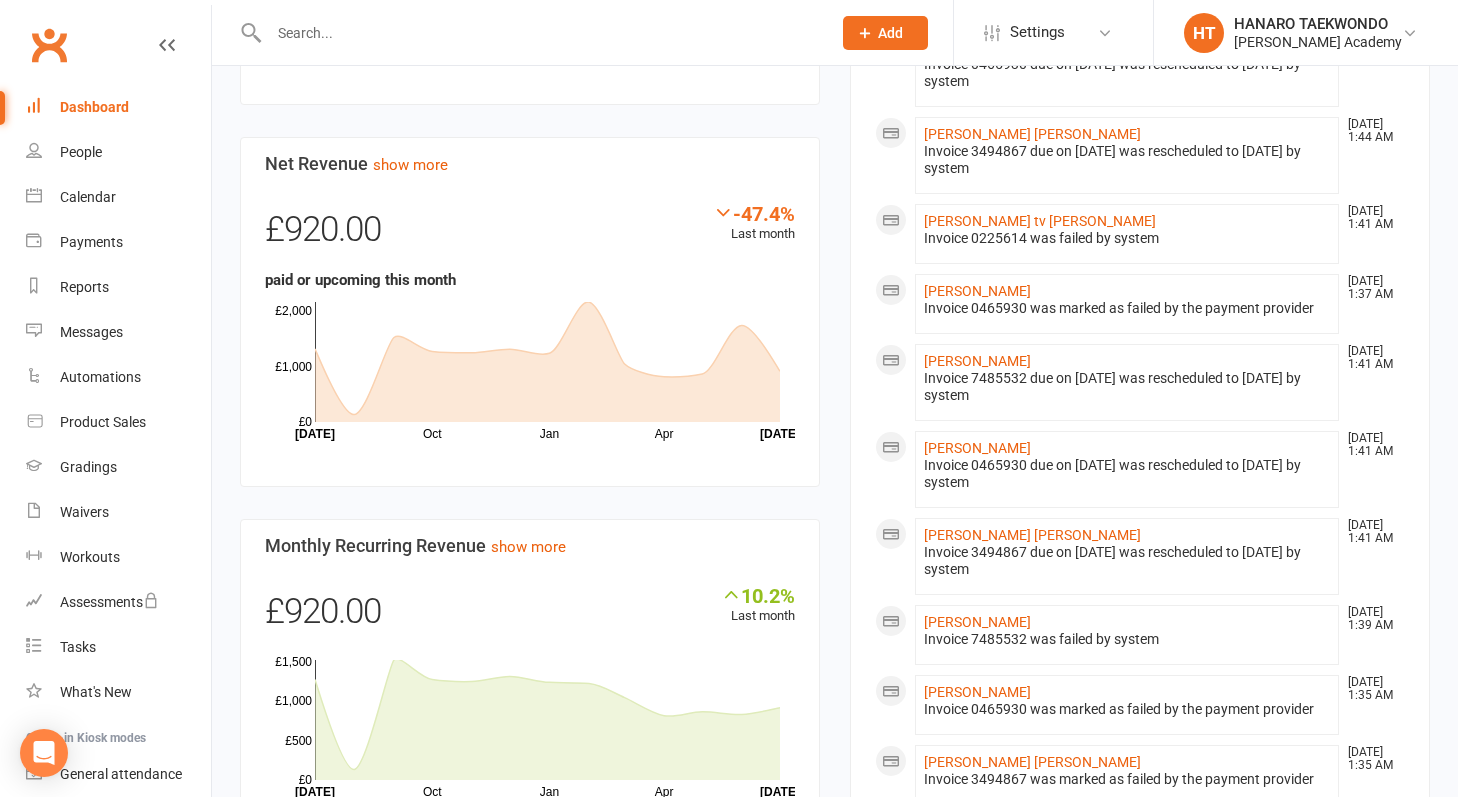 scroll, scrollTop: 800, scrollLeft: 0, axis: vertical 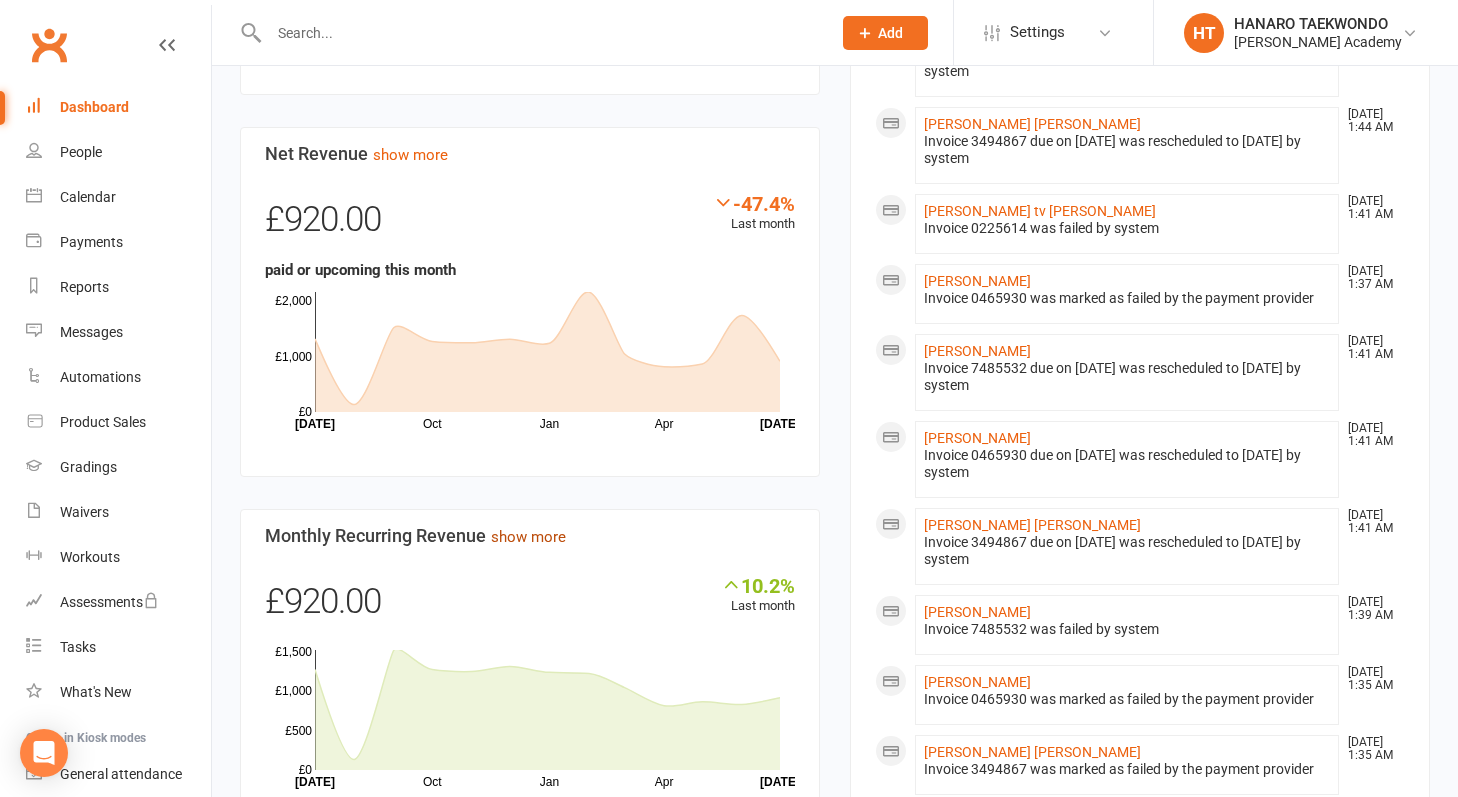 click on "show more" 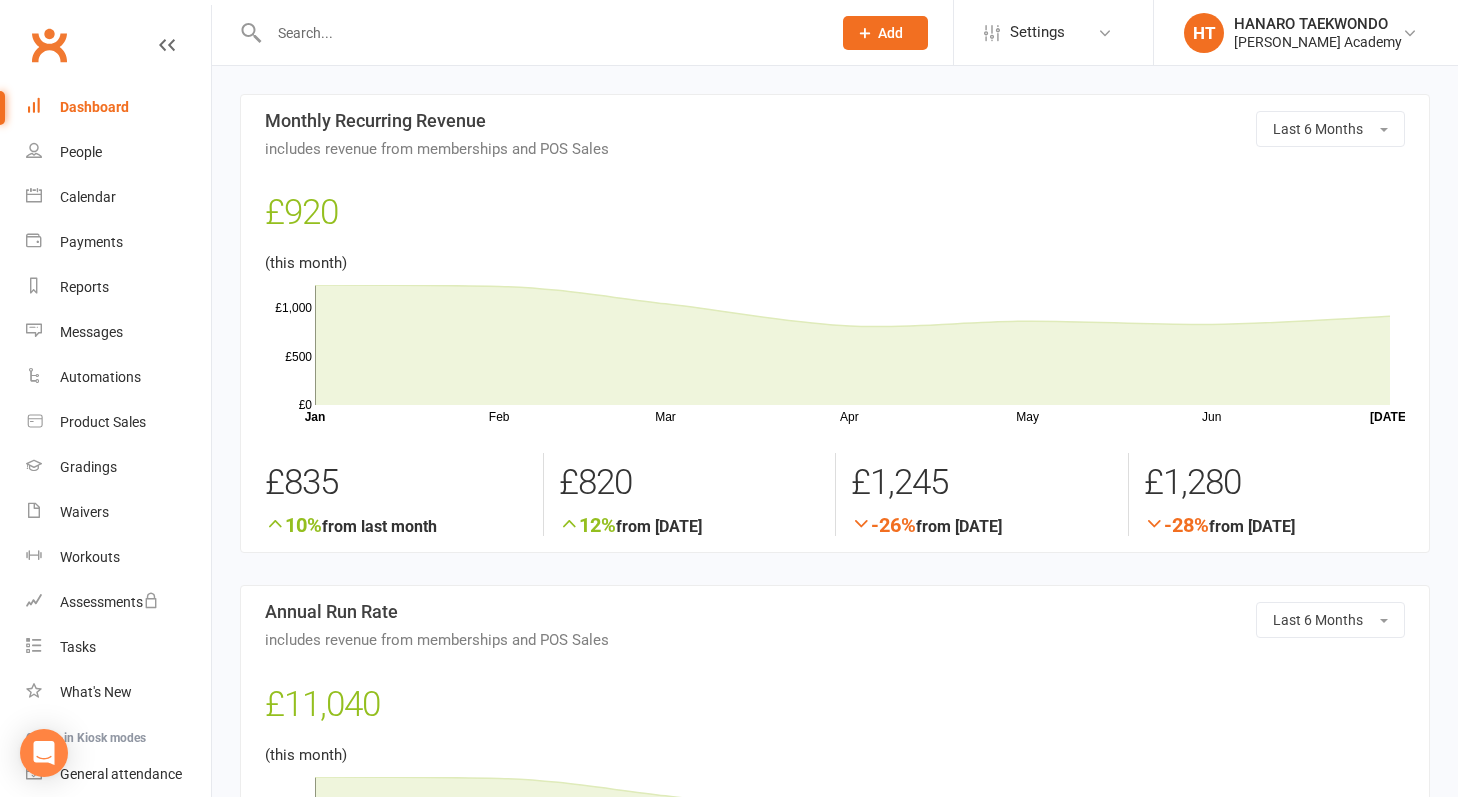 scroll, scrollTop: 0, scrollLeft: 0, axis: both 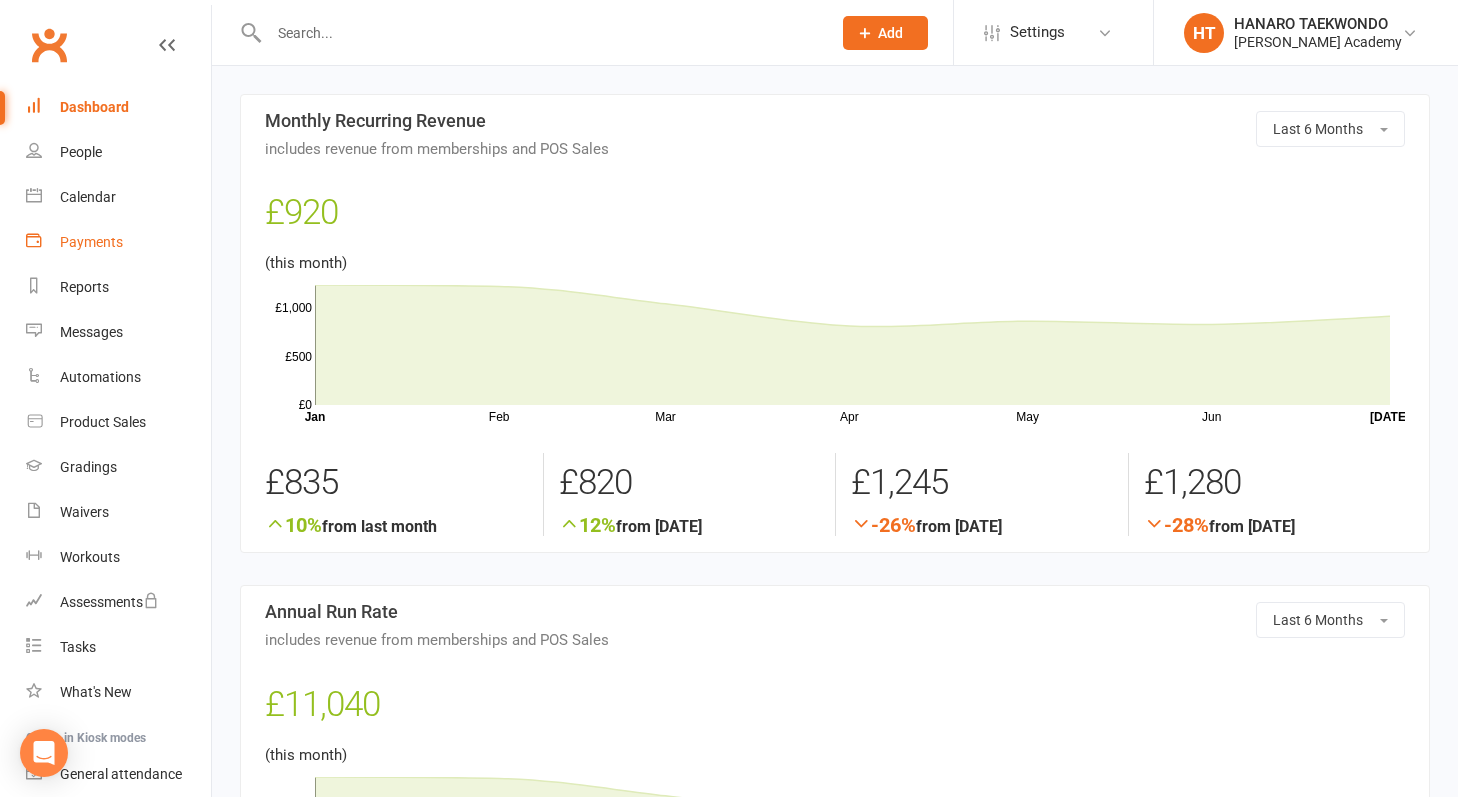 click on "Payments" at bounding box center (118, 242) 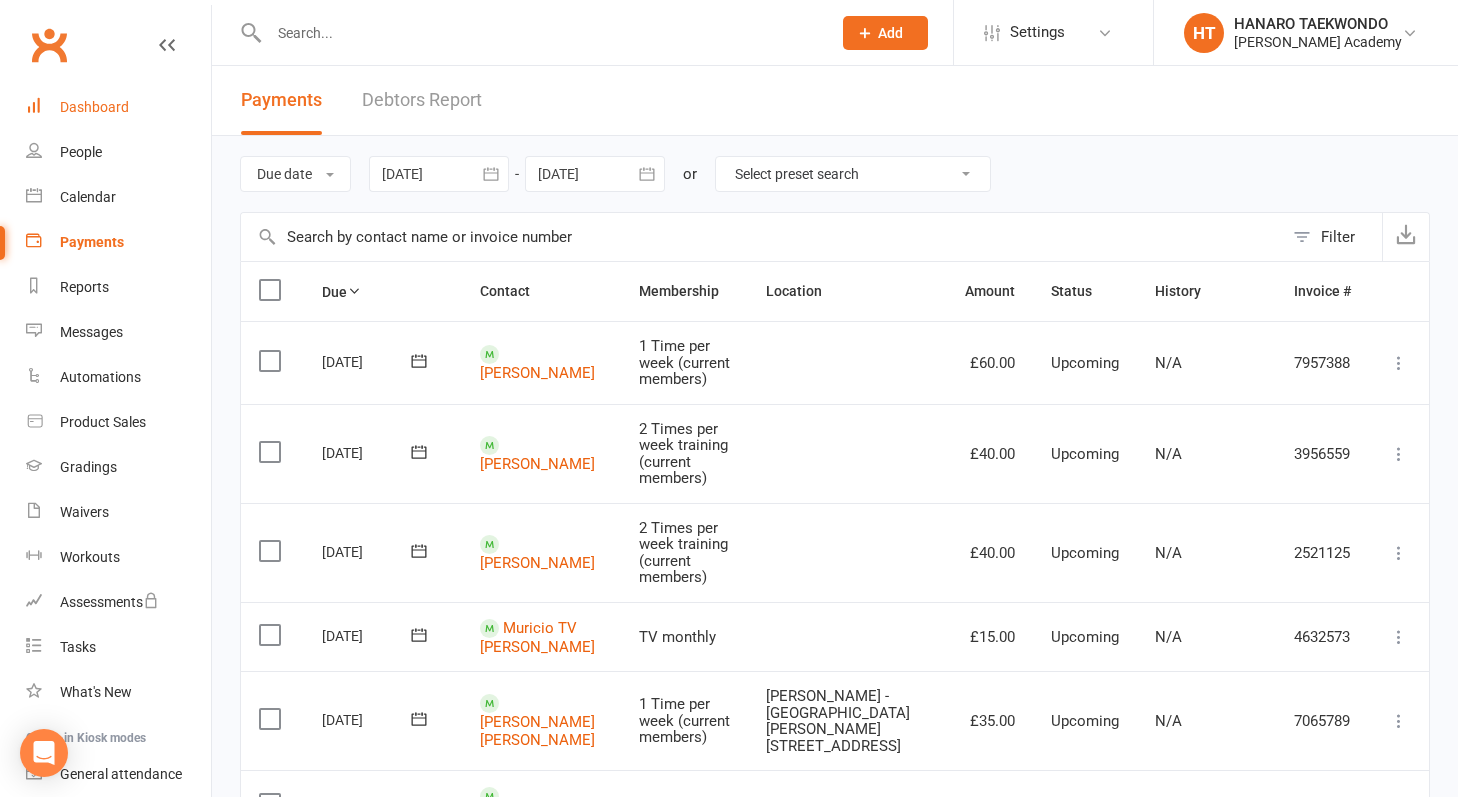 click on "Dashboard" at bounding box center [94, 107] 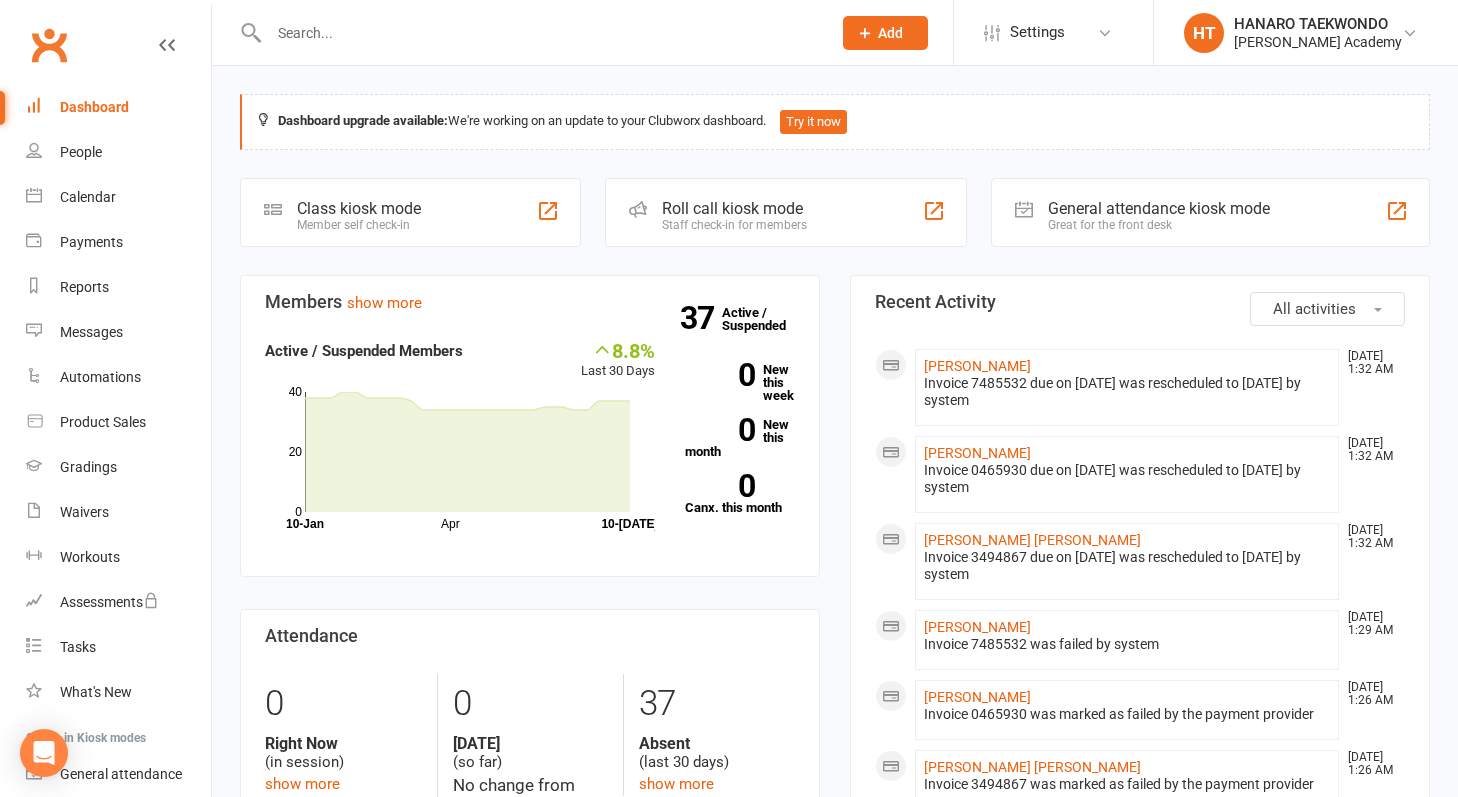 scroll, scrollTop: 0, scrollLeft: 0, axis: both 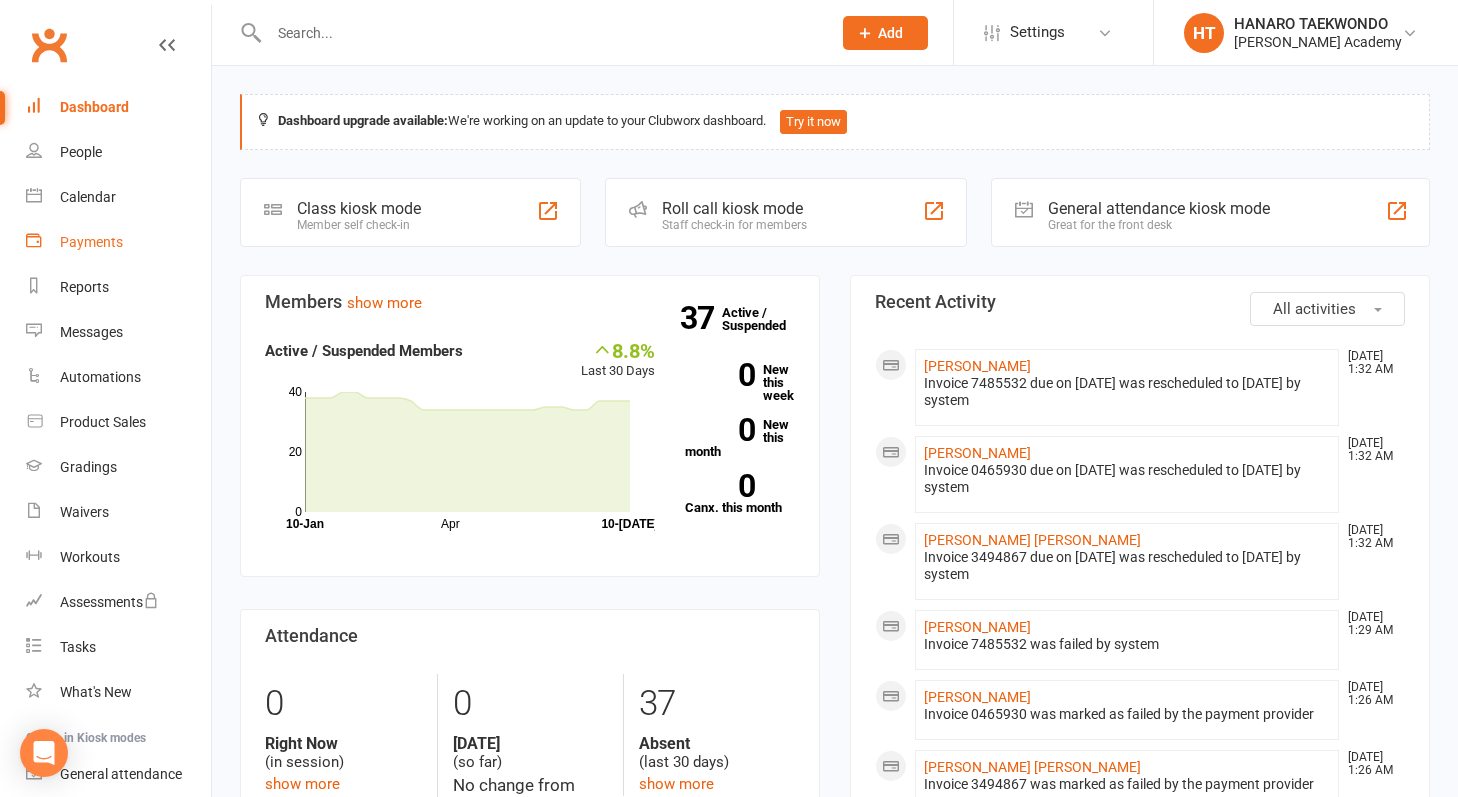 click on "Payments" at bounding box center [118, 242] 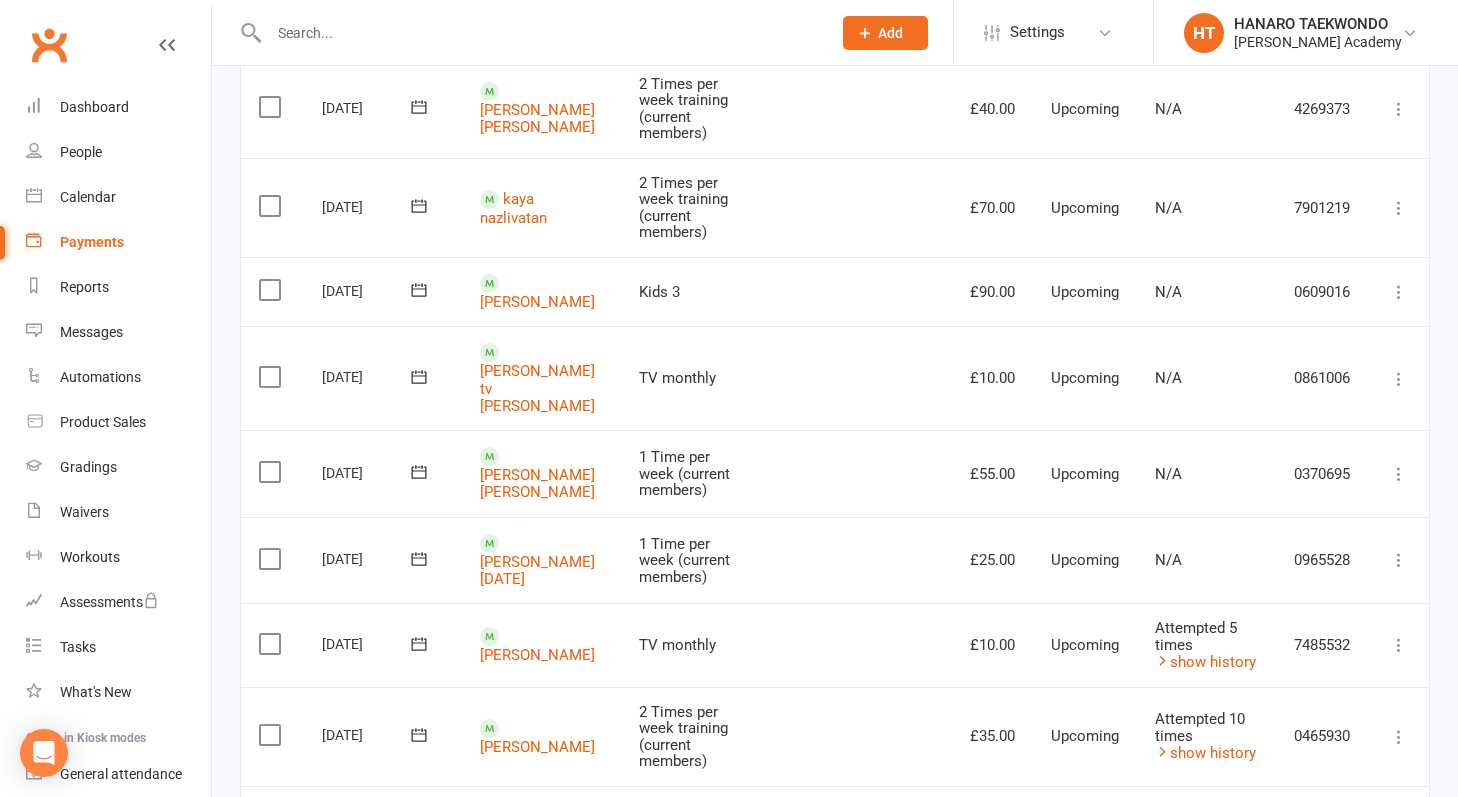 scroll, scrollTop: 1578, scrollLeft: 0, axis: vertical 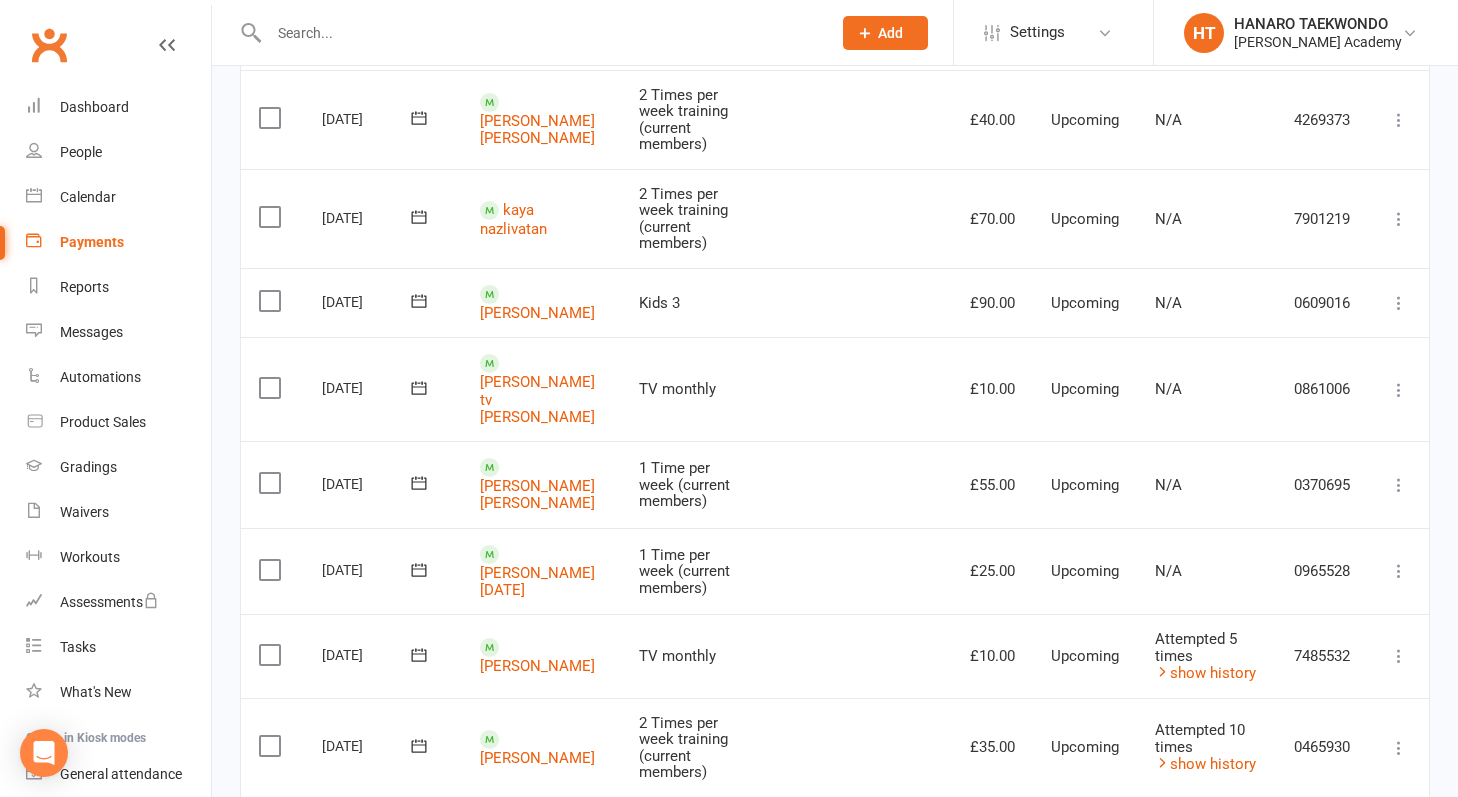 click on "2" at bounding box center [1340, 1026] 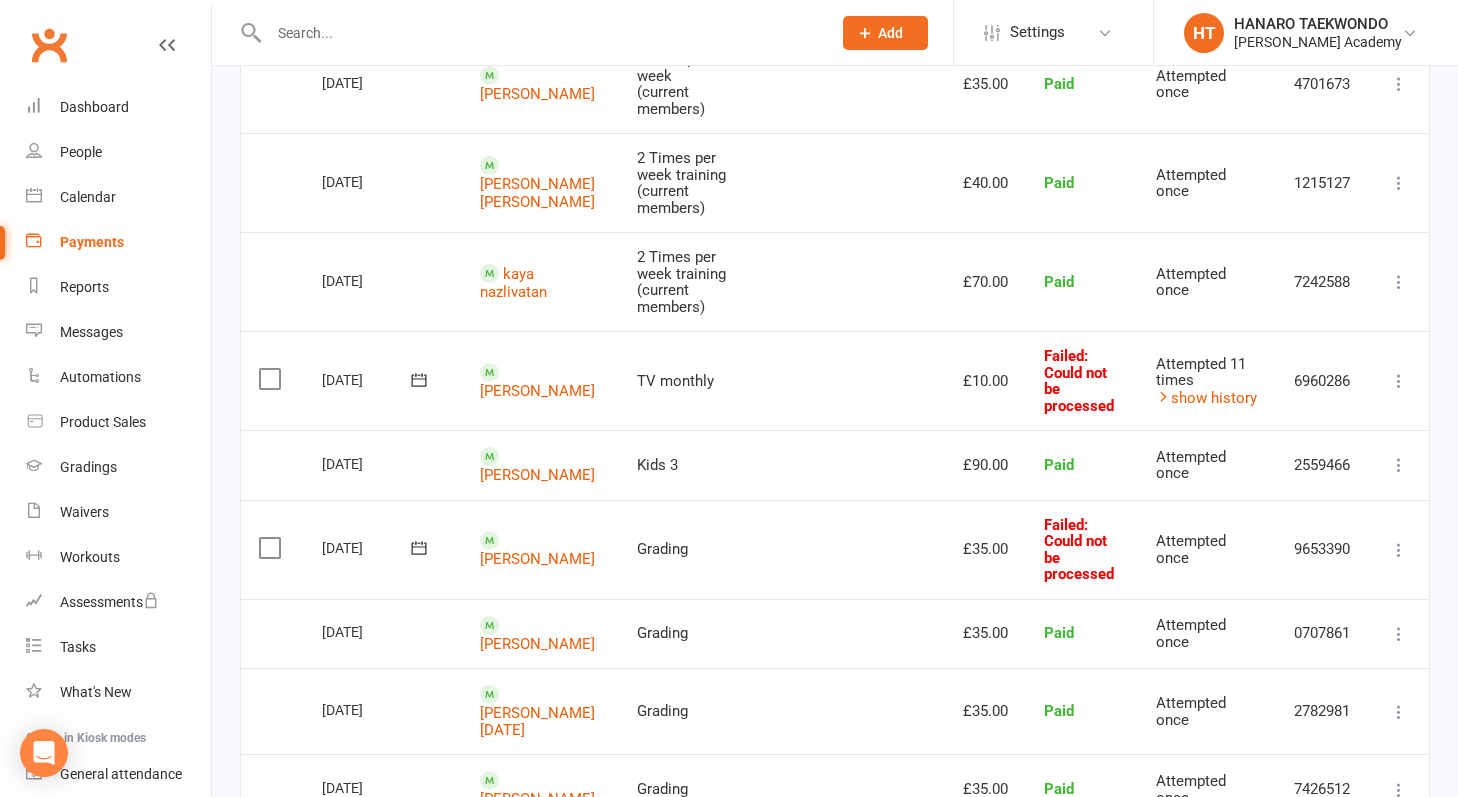 scroll, scrollTop: 1875, scrollLeft: 0, axis: vertical 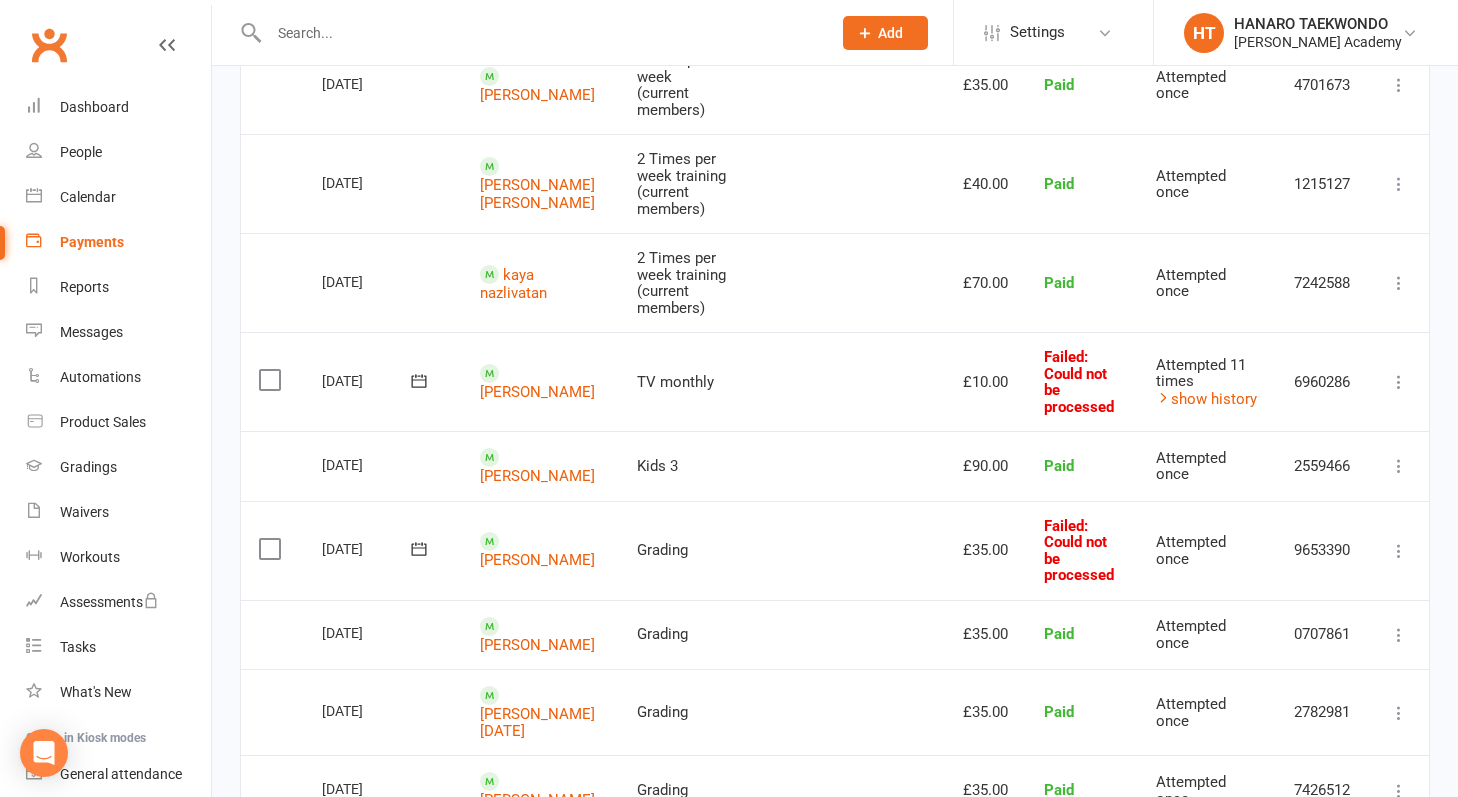 click on "1" at bounding box center (1316, 856) 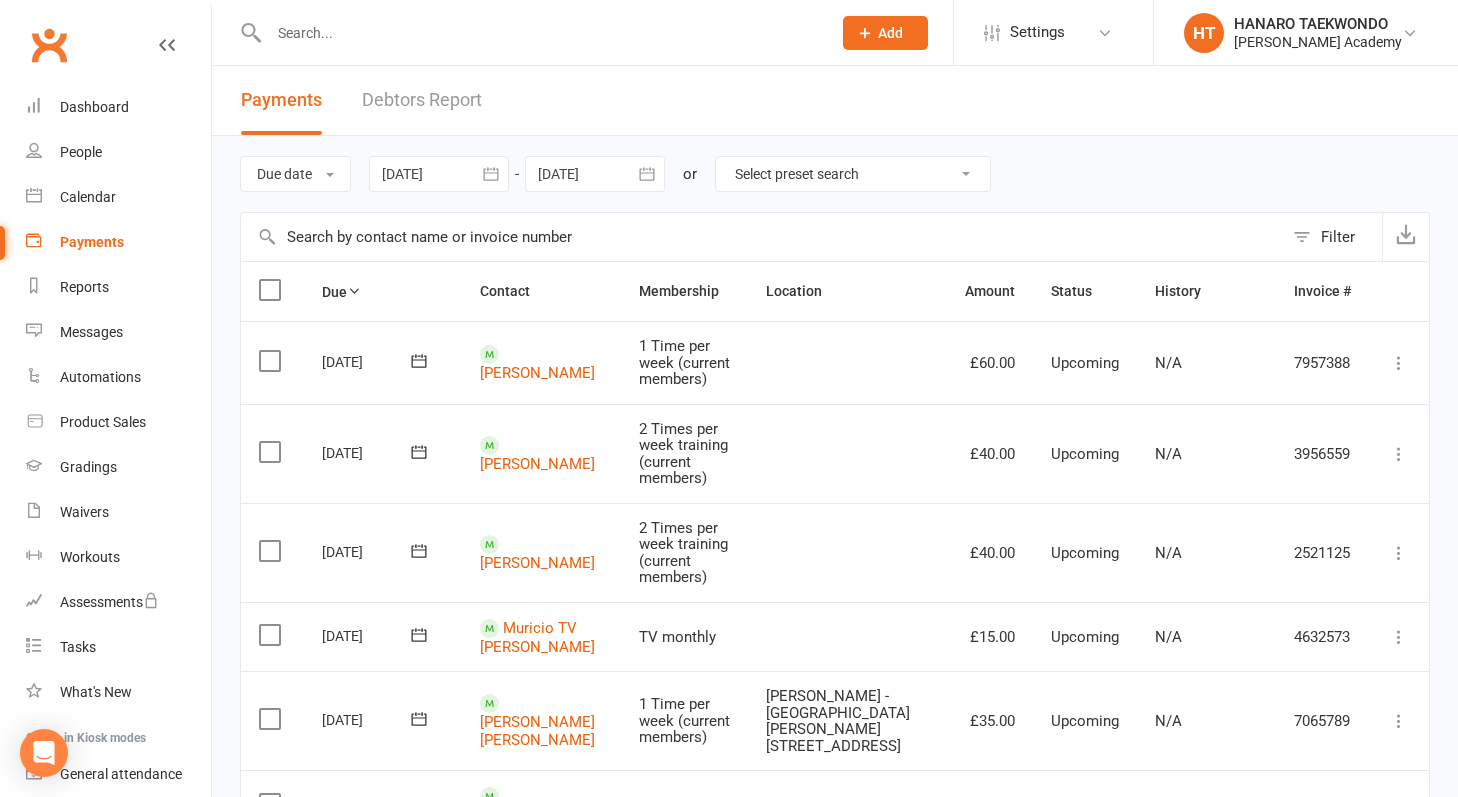 scroll, scrollTop: 0, scrollLeft: 0, axis: both 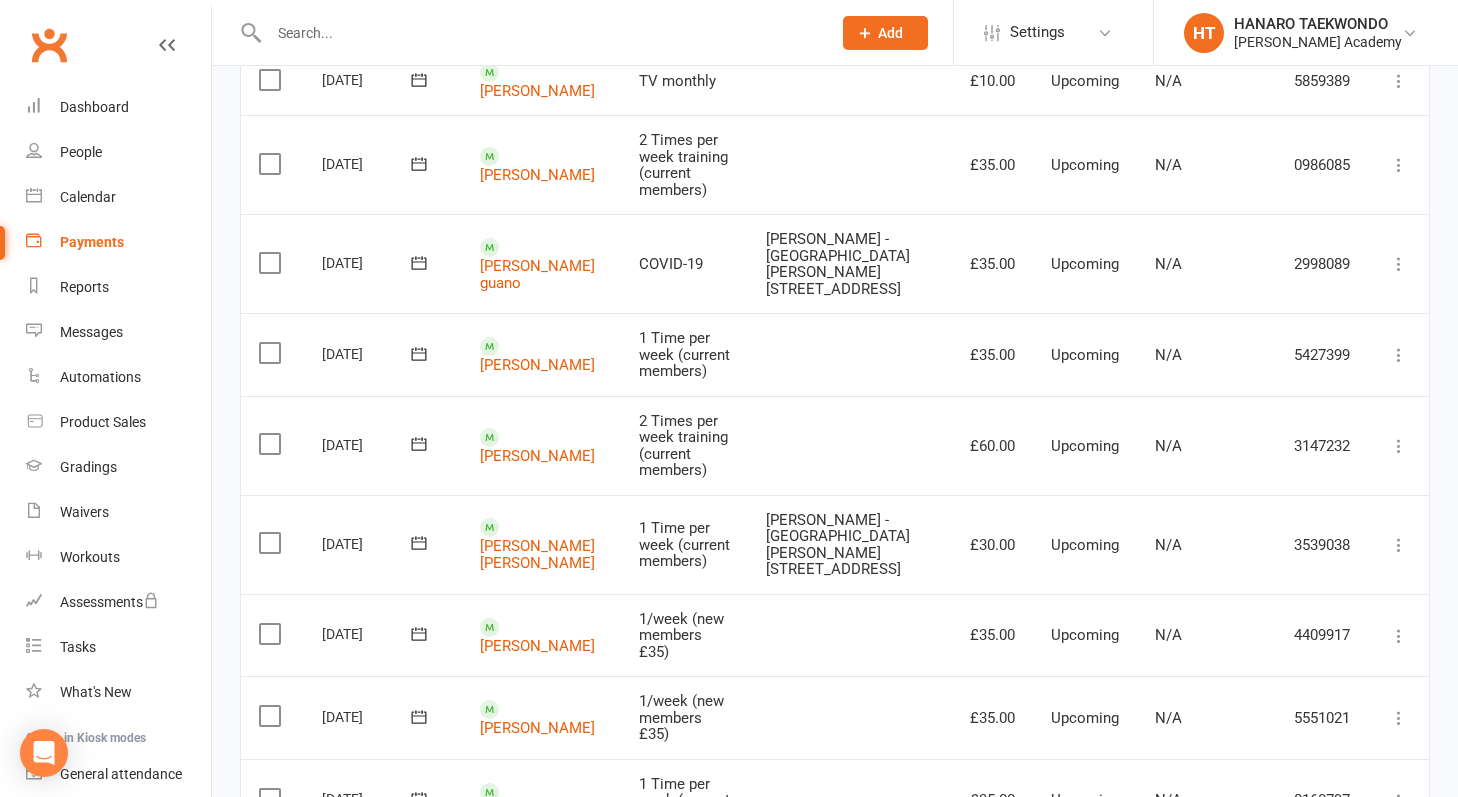 click on "Upcoming" at bounding box center [1085, 164] 